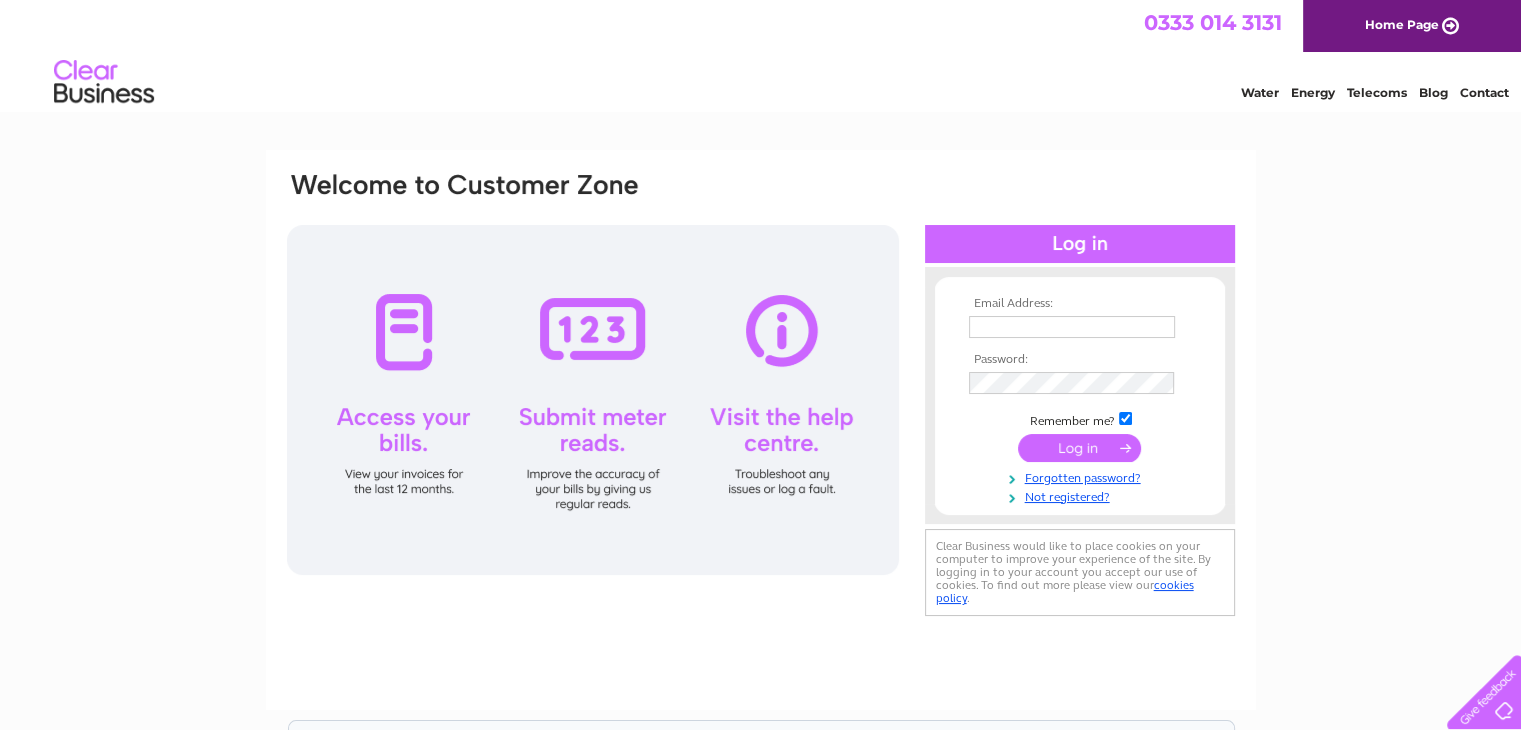scroll, scrollTop: 0, scrollLeft: 0, axis: both 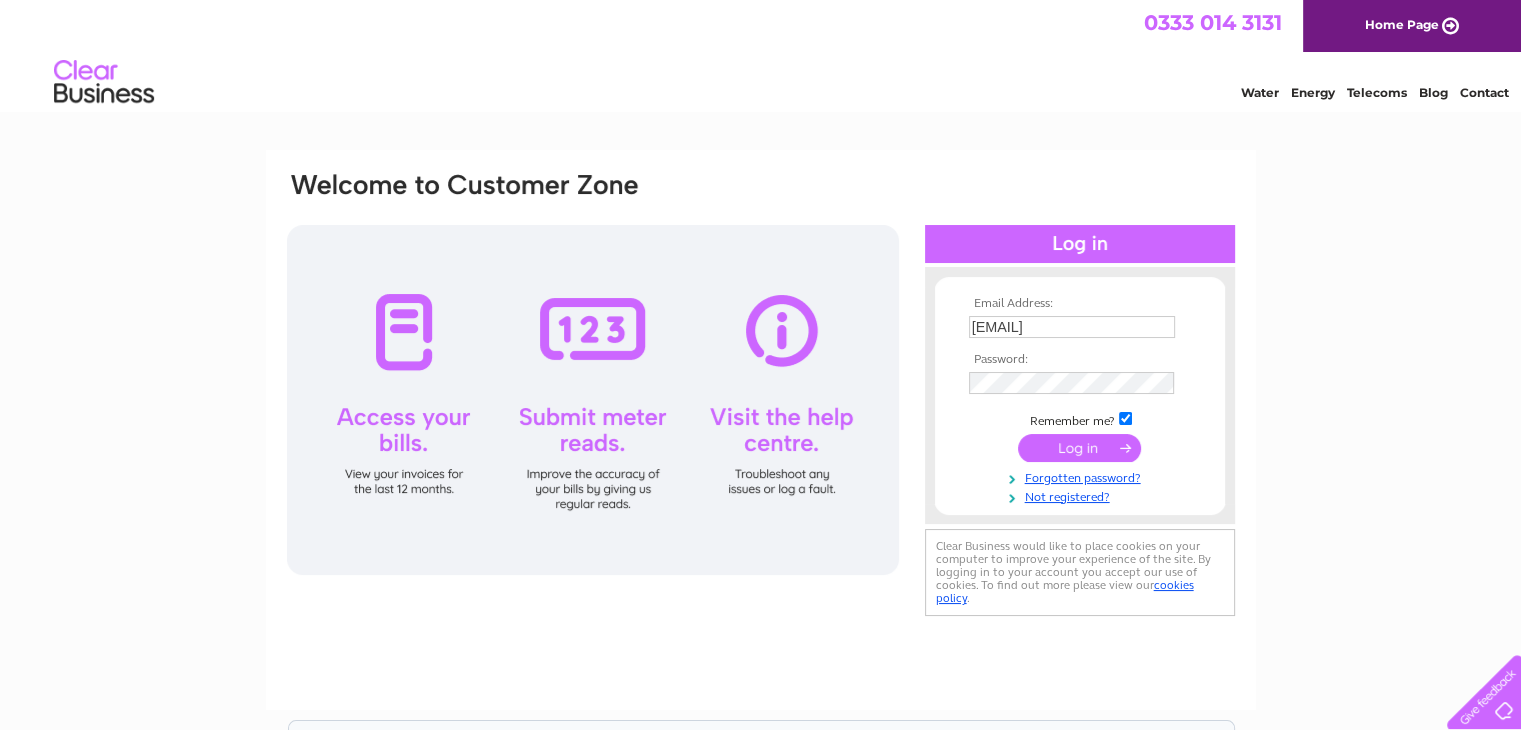 click at bounding box center (1079, 448) 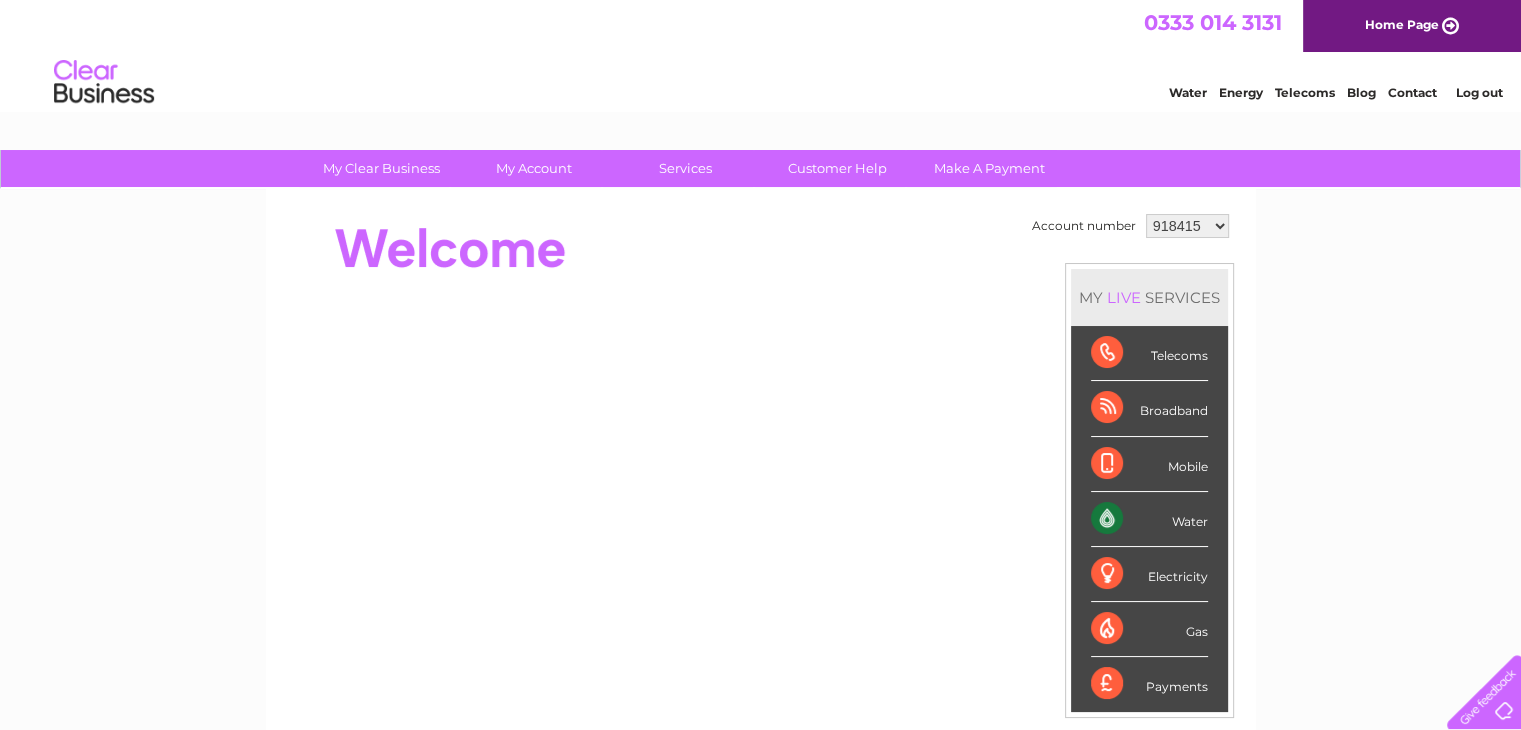 scroll, scrollTop: 0, scrollLeft: 0, axis: both 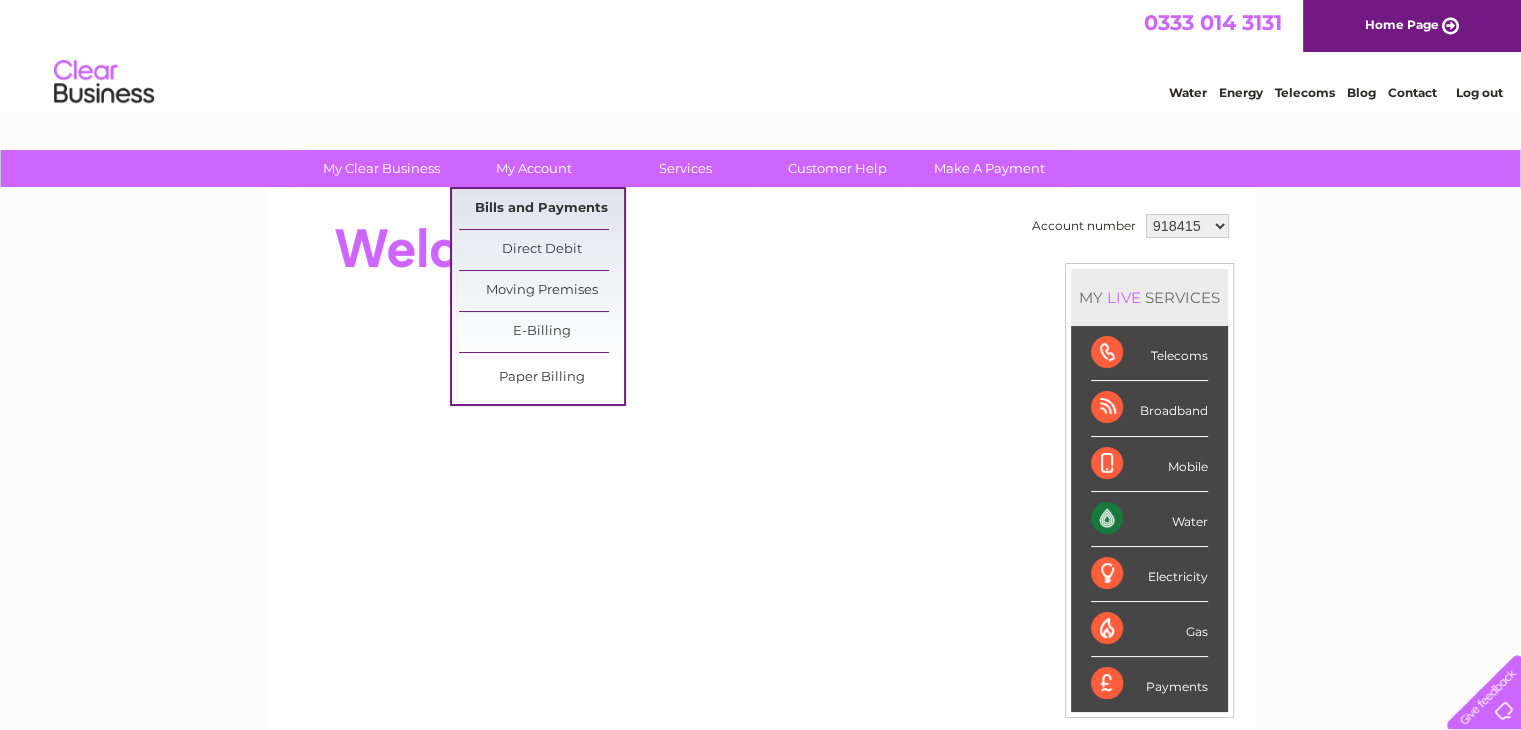 click on "Bills and Payments" at bounding box center (541, 209) 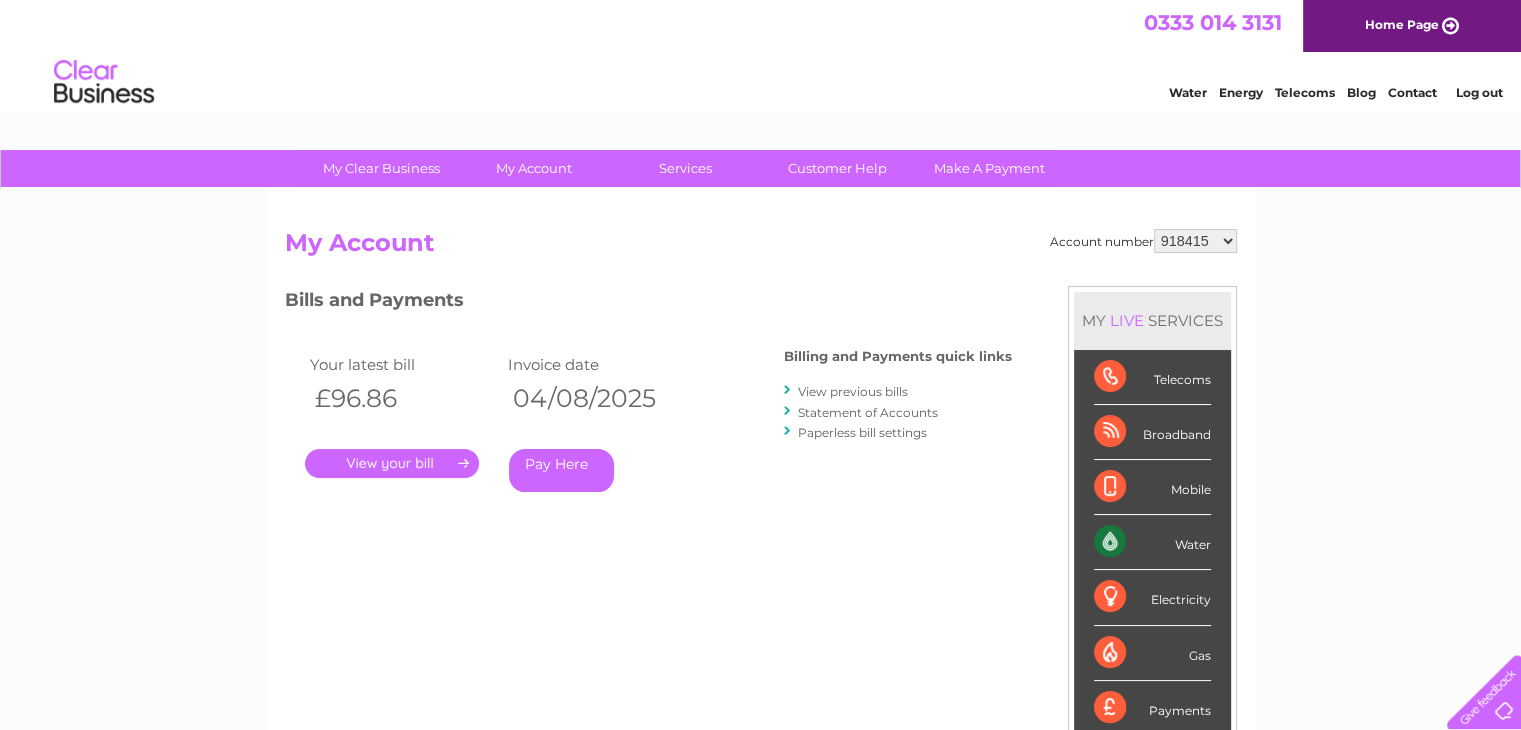 scroll, scrollTop: 0, scrollLeft: 0, axis: both 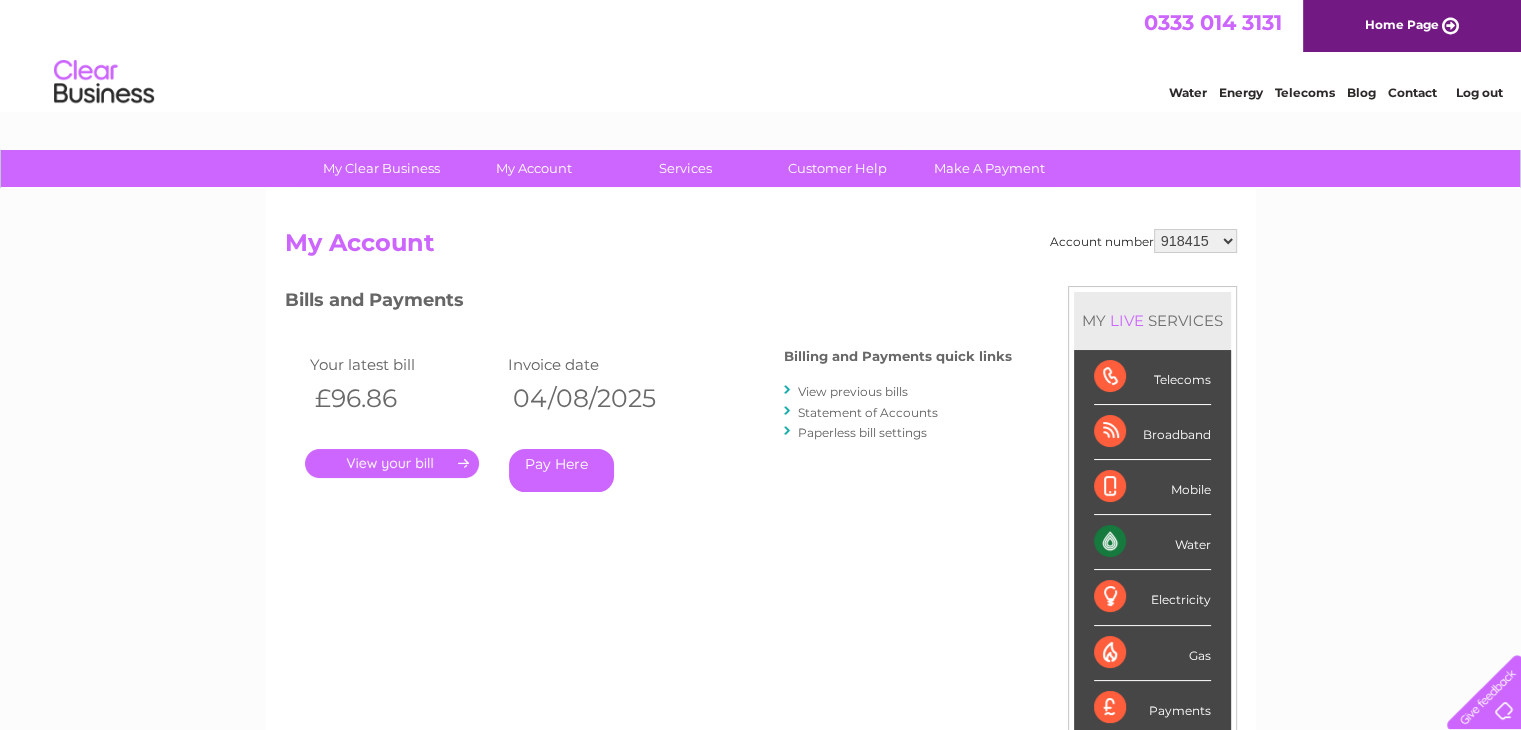 click on "." at bounding box center [392, 463] 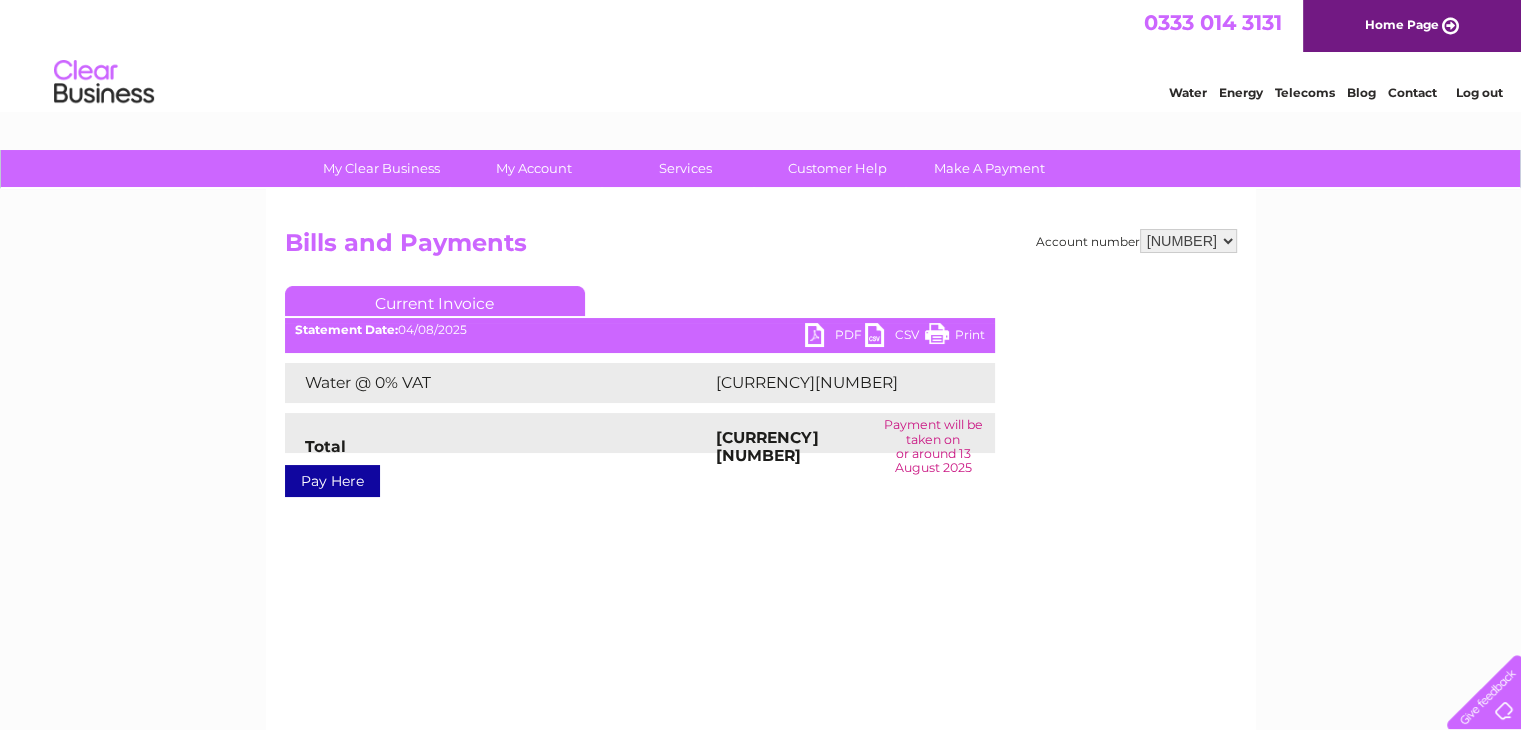 scroll, scrollTop: 0, scrollLeft: 0, axis: both 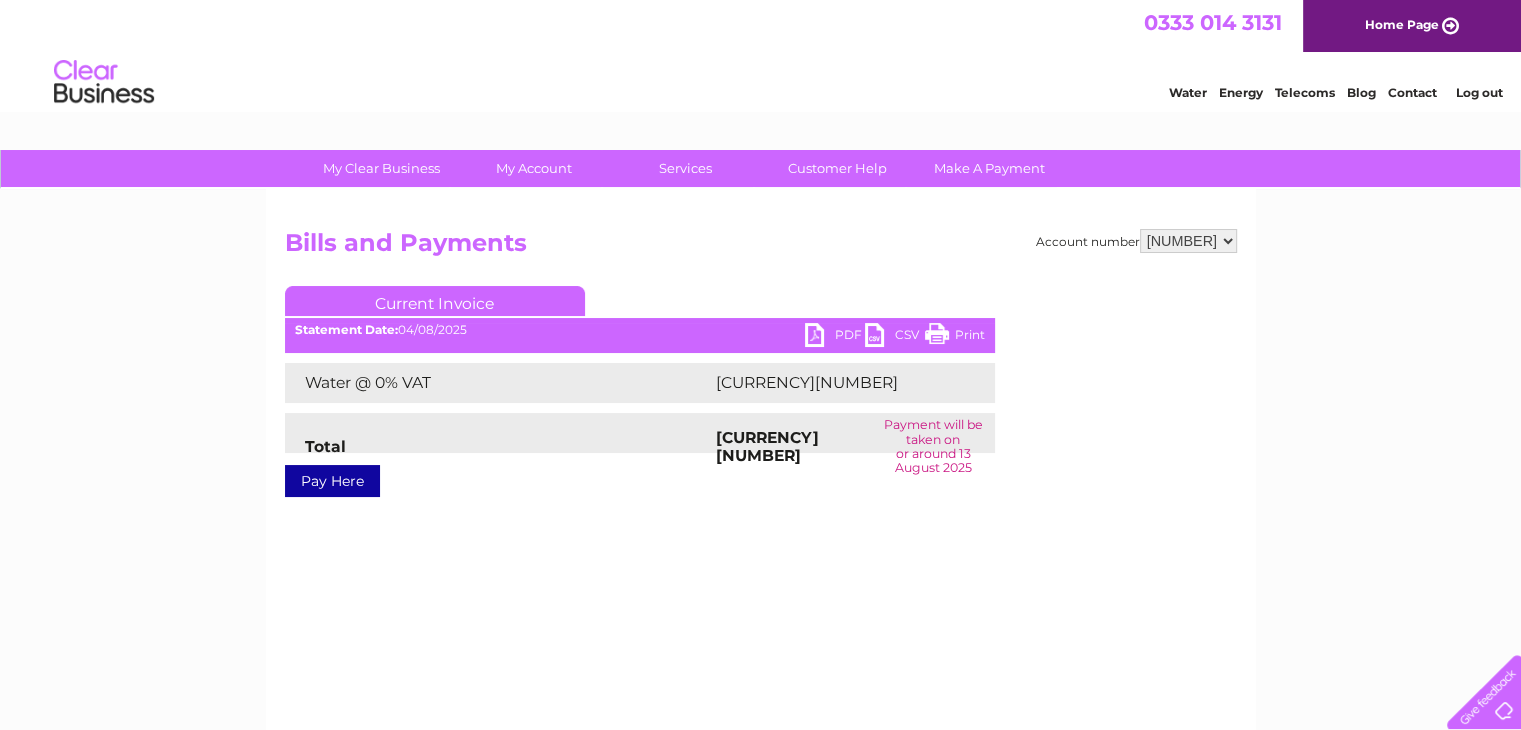 click on "PDF" at bounding box center (835, 337) 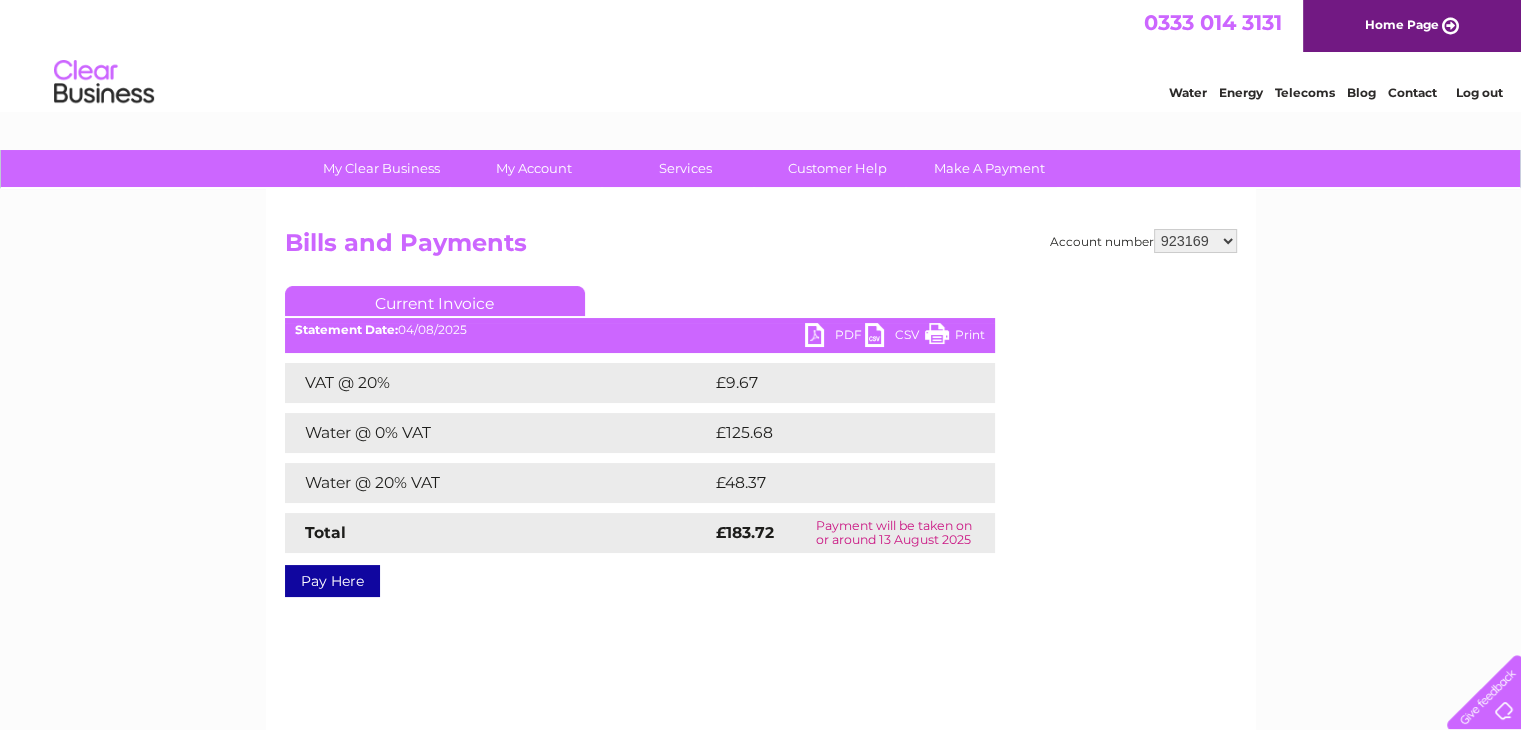 scroll, scrollTop: 0, scrollLeft: 0, axis: both 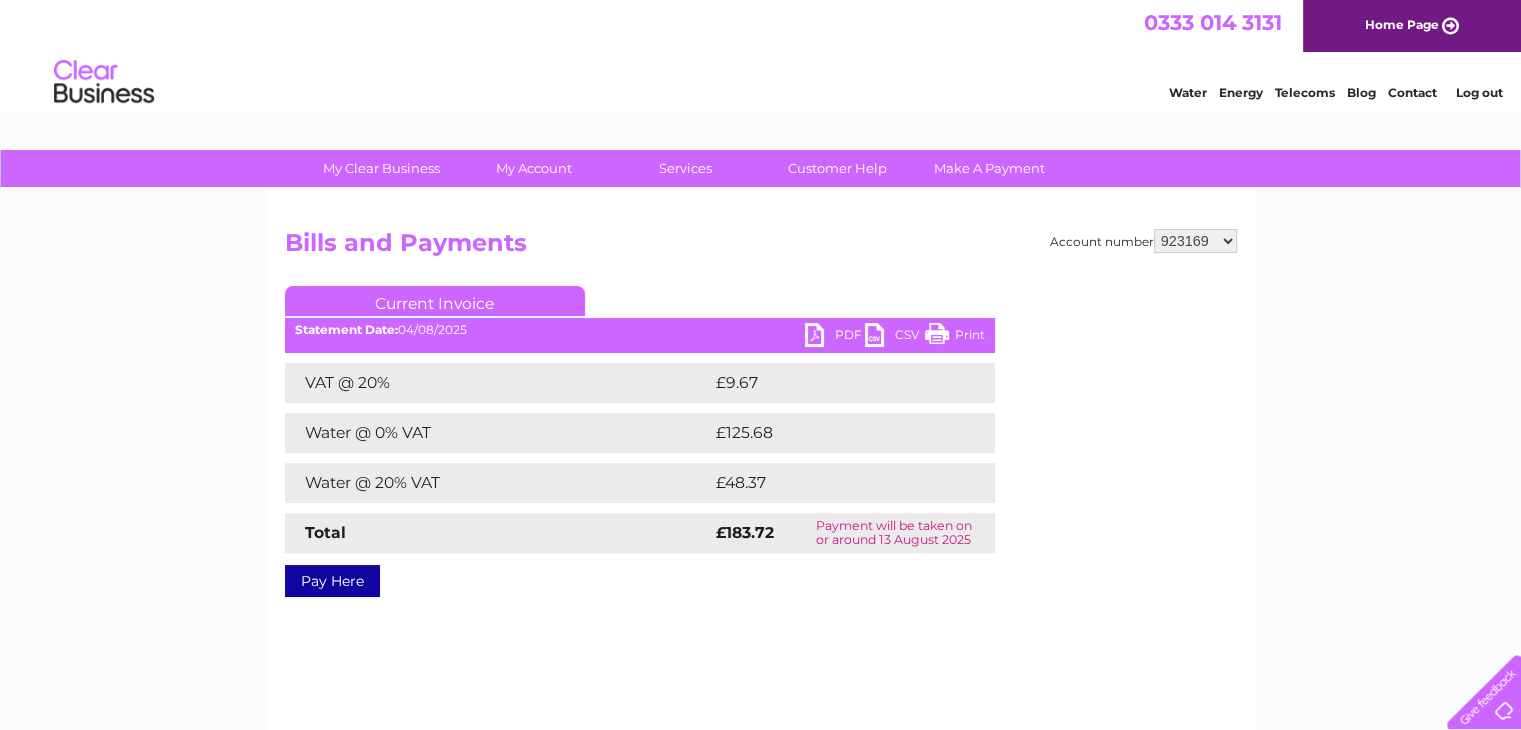 click on "PDF" at bounding box center [835, 337] 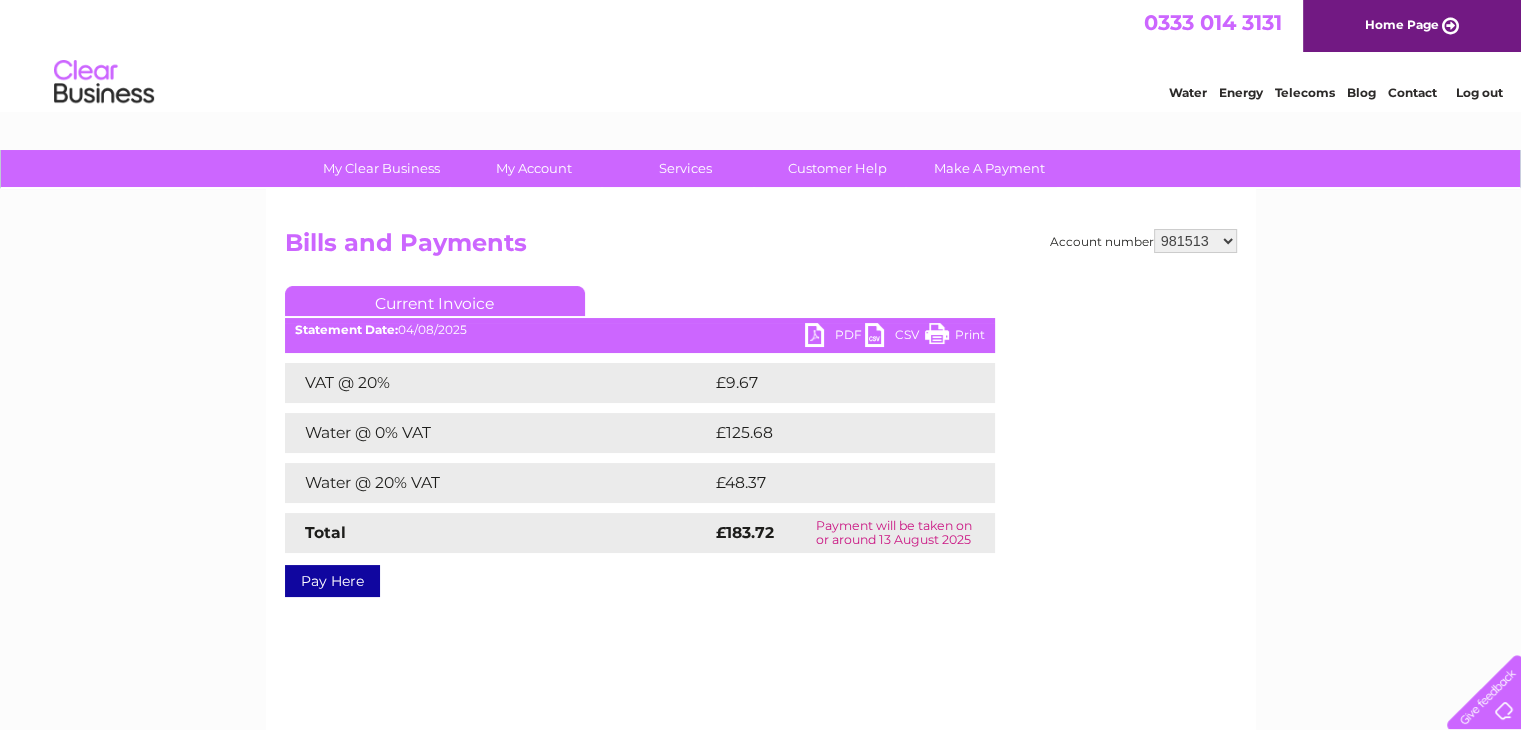click on "918415
923169
981513
1087706" at bounding box center (1195, 241) 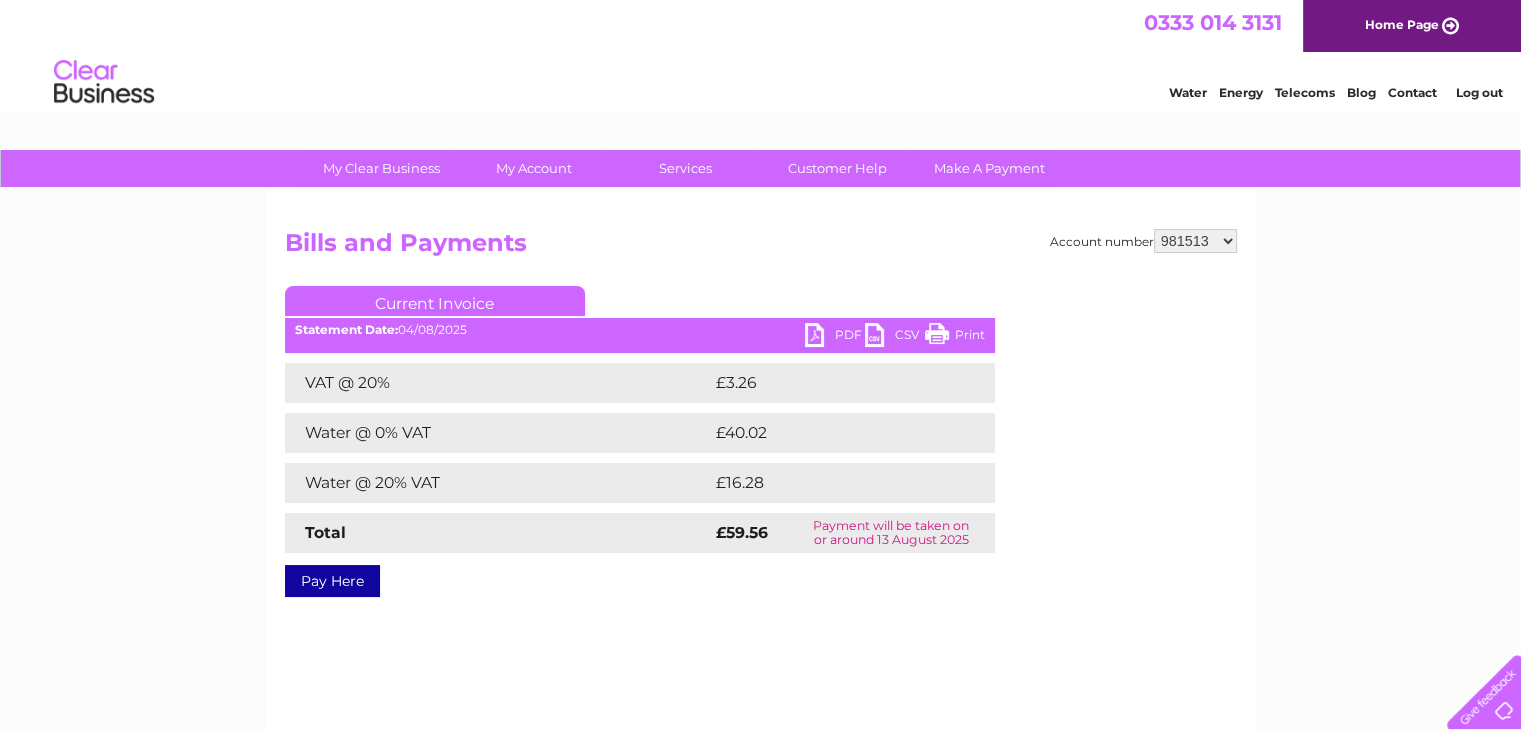 scroll, scrollTop: 0, scrollLeft: 0, axis: both 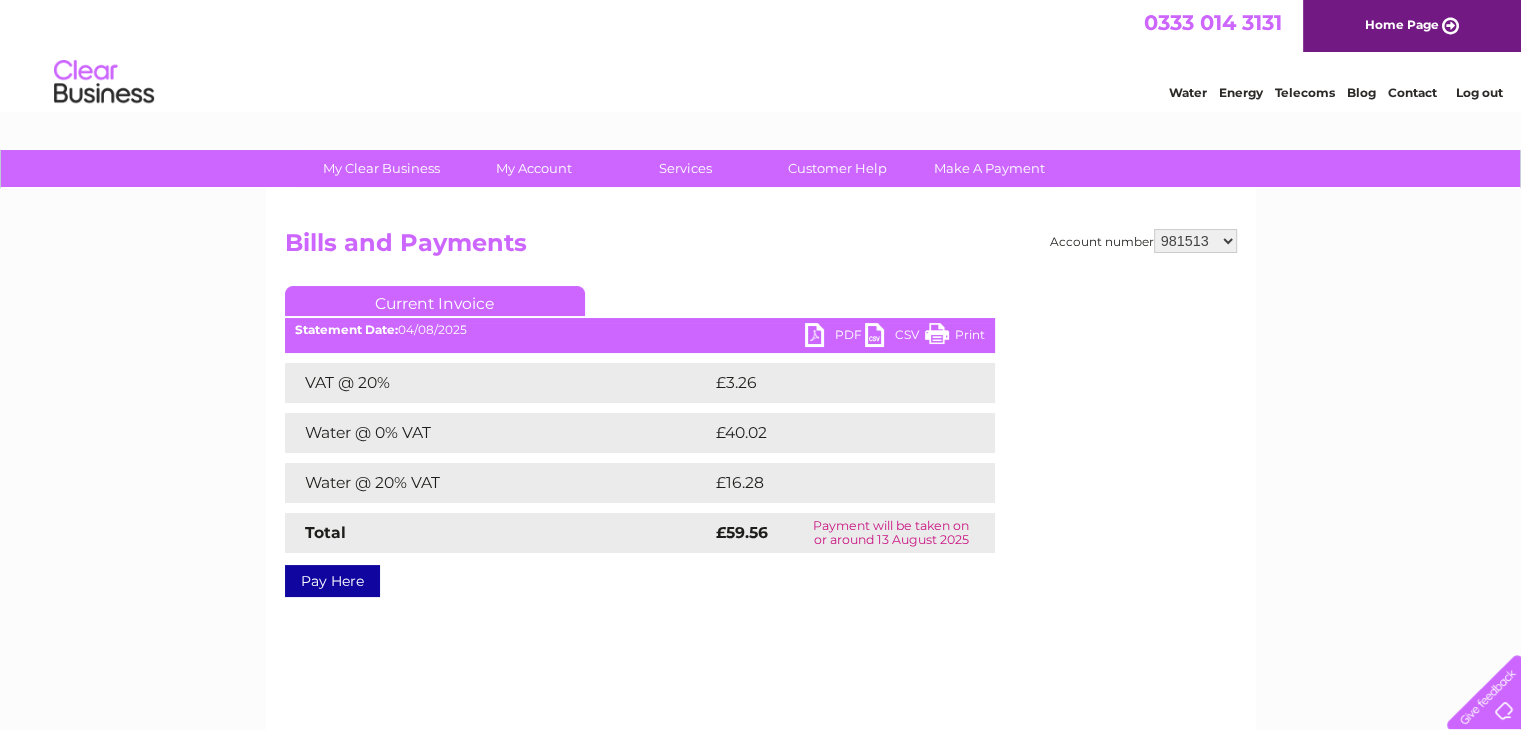 click on "PDF" at bounding box center [835, 337] 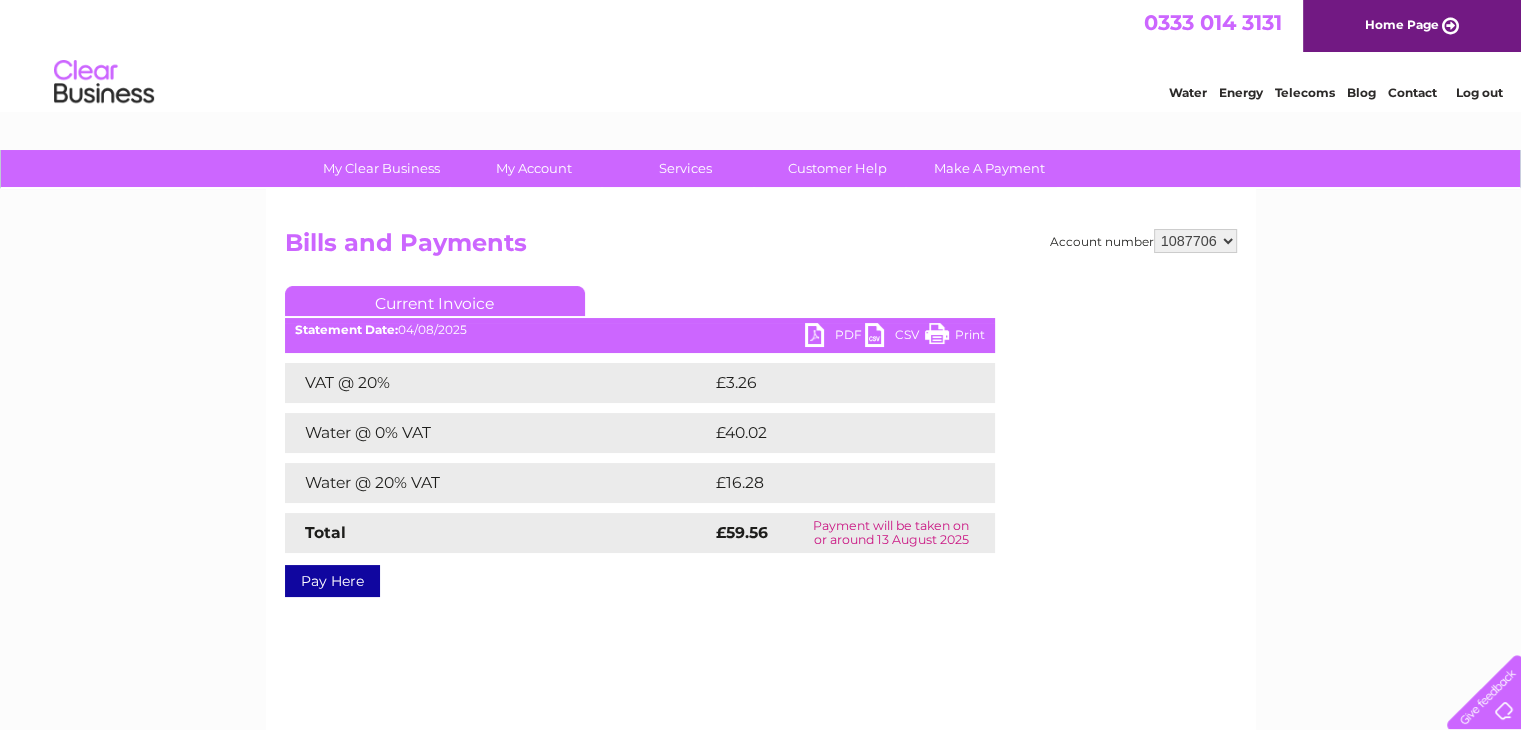 click on "918415
923169
981513
1087706" at bounding box center [1195, 241] 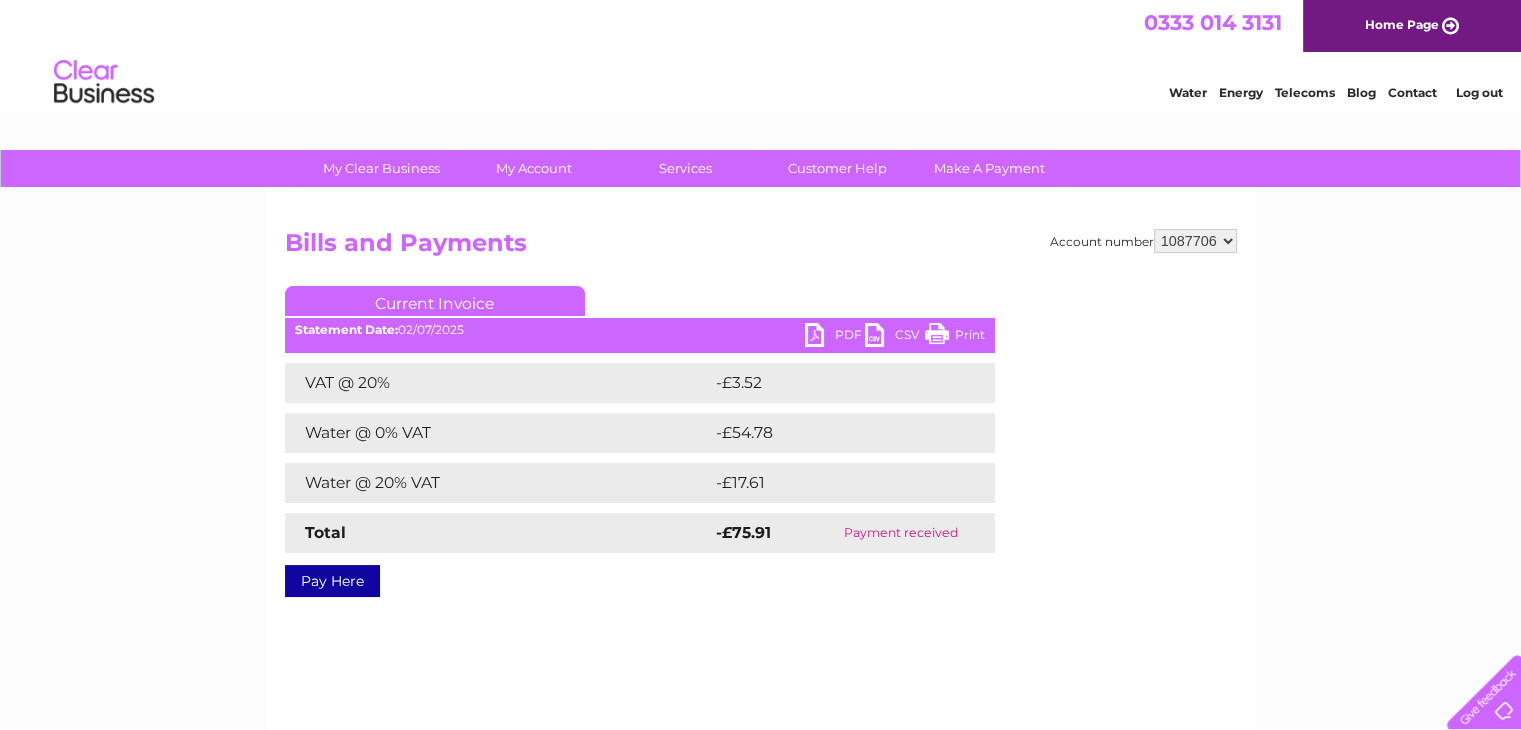 scroll, scrollTop: 0, scrollLeft: 0, axis: both 